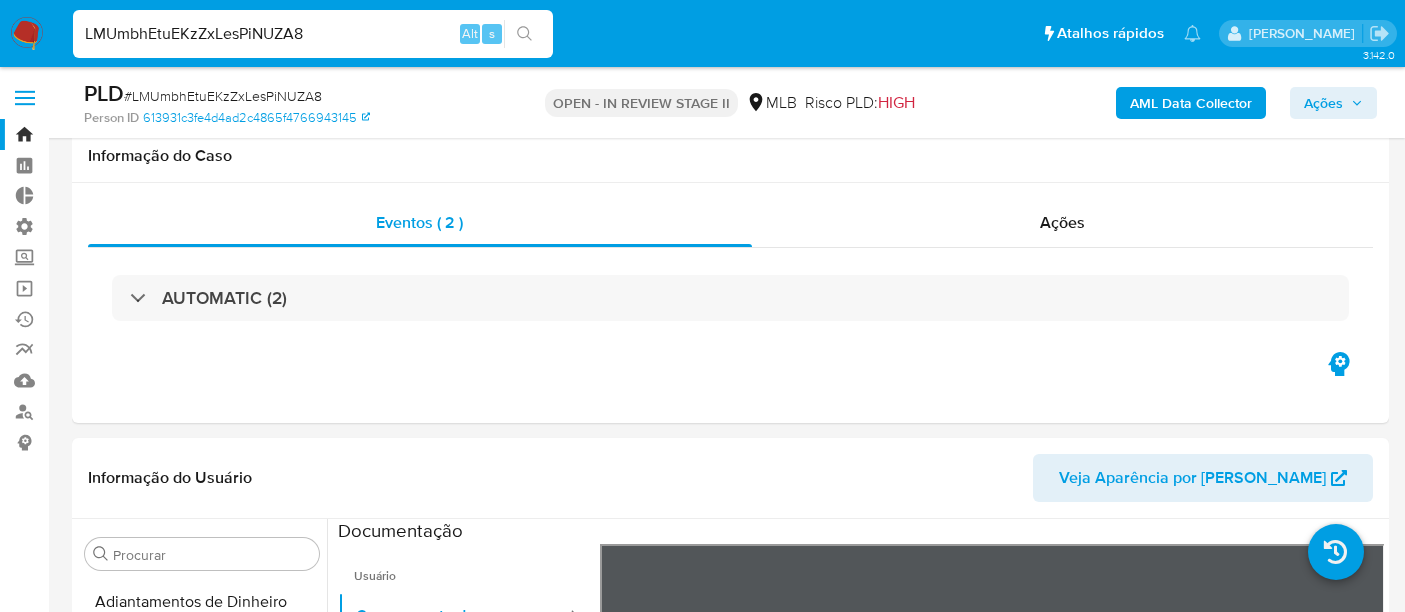 select on "10" 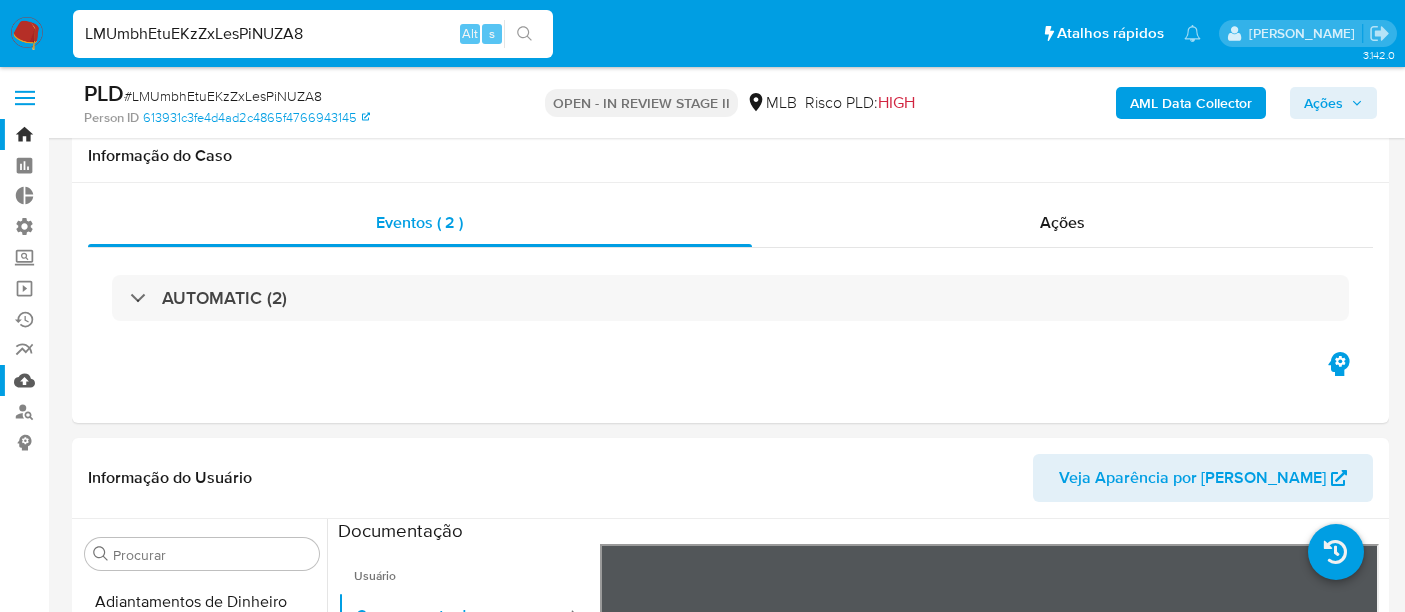 scroll, scrollTop: 205, scrollLeft: 0, axis: vertical 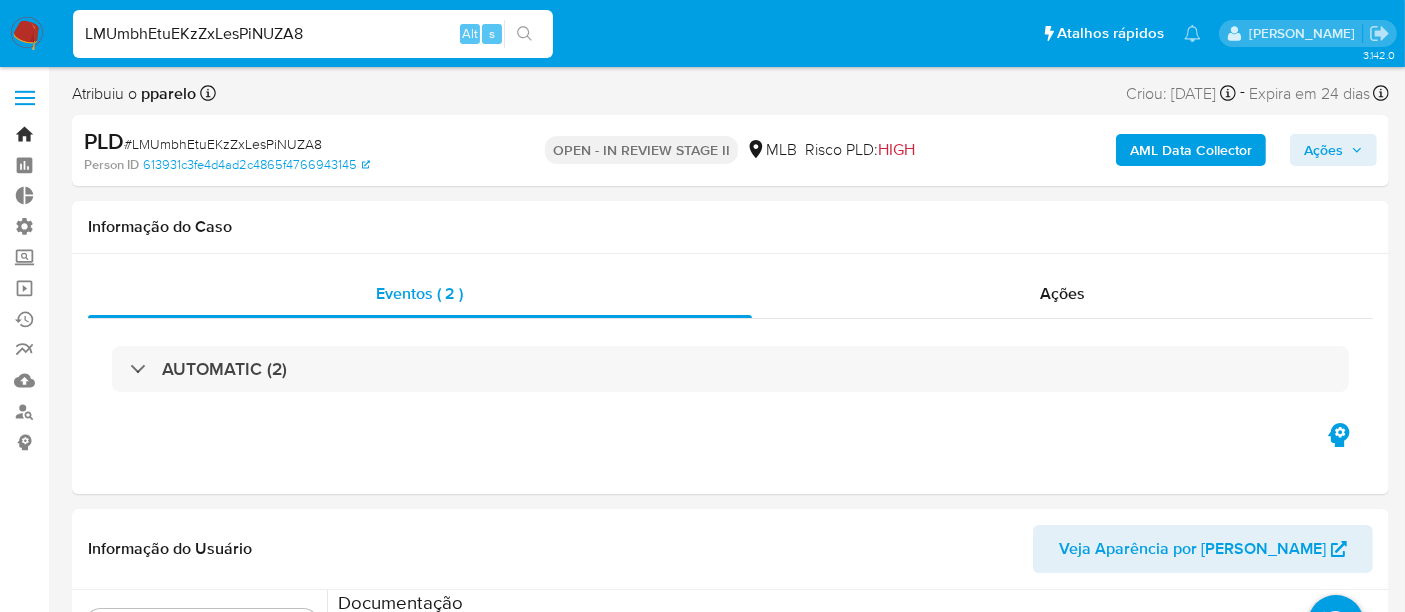 click on "Bandeja" at bounding box center [119, 134] 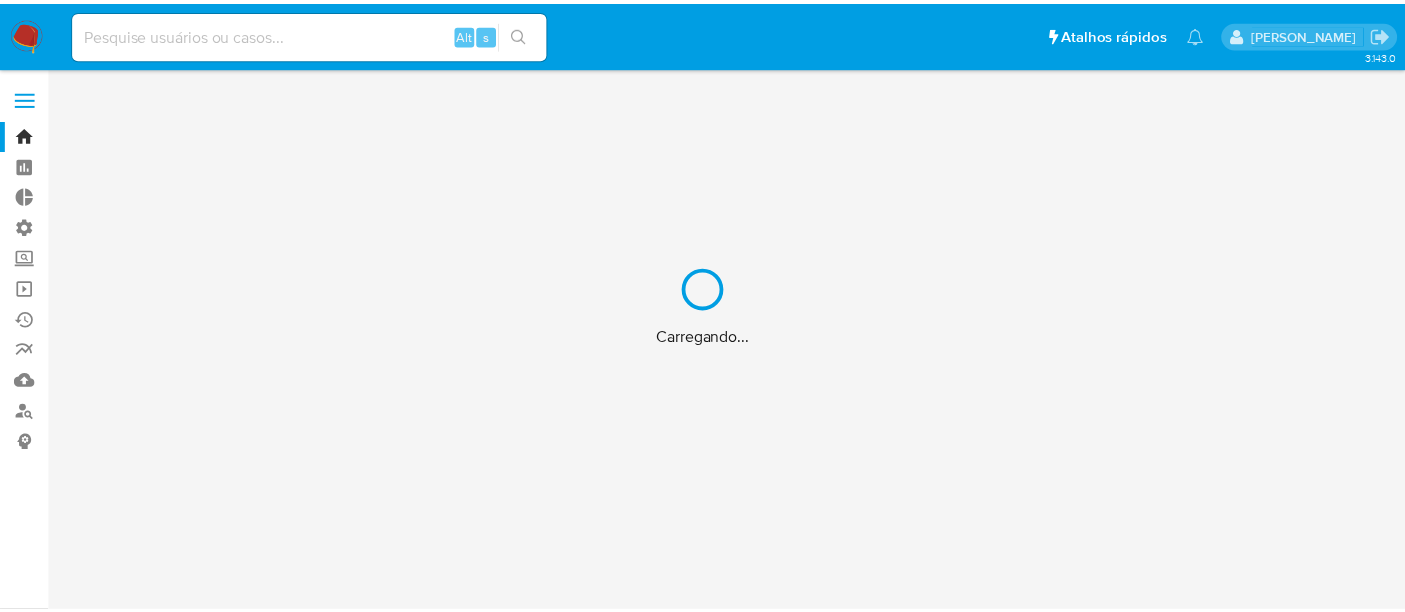 scroll, scrollTop: 0, scrollLeft: 0, axis: both 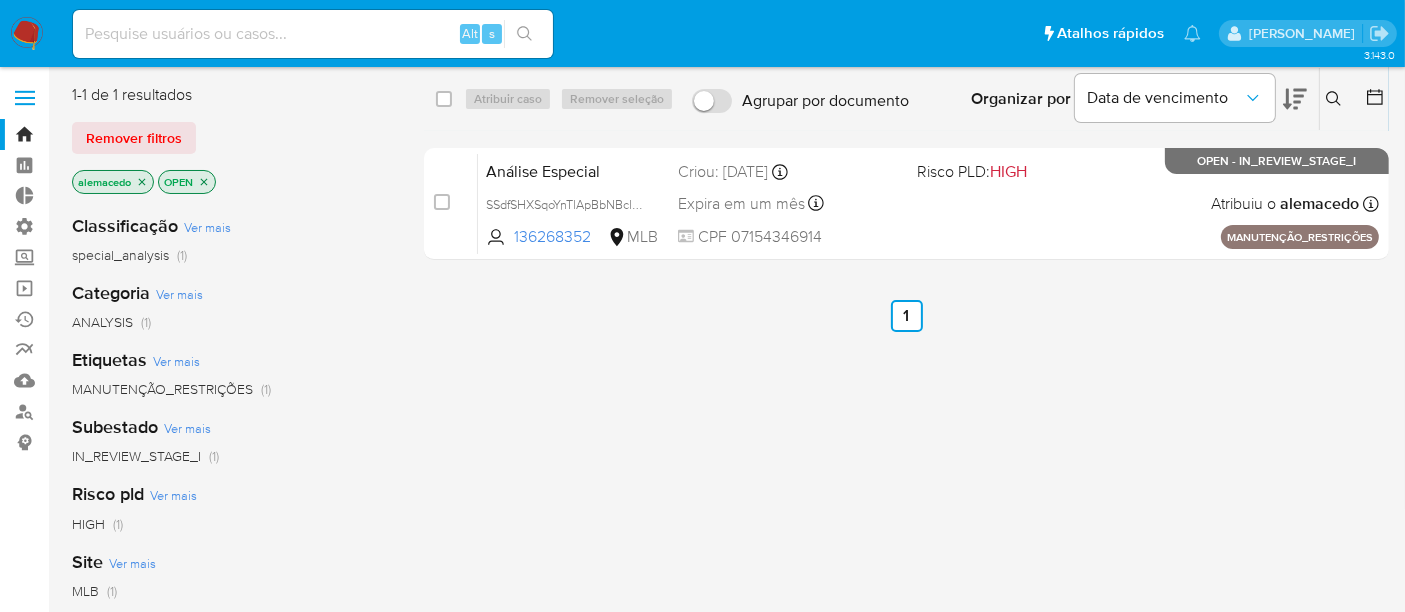 click 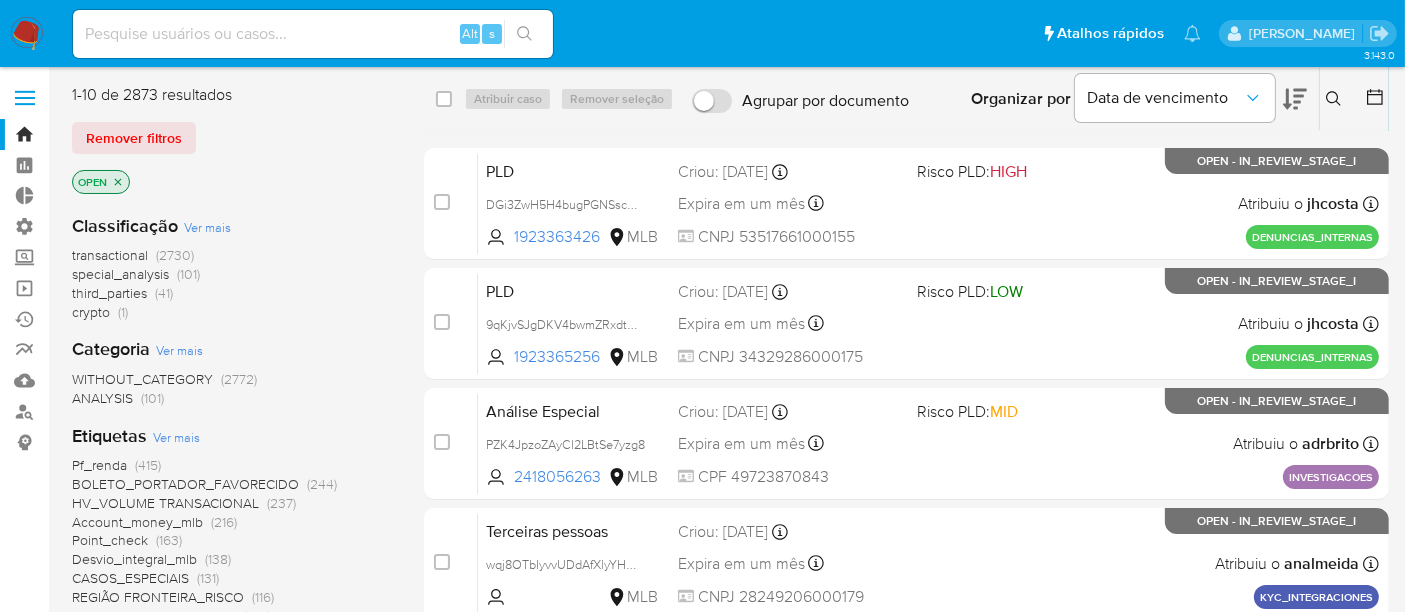 scroll, scrollTop: 111, scrollLeft: 0, axis: vertical 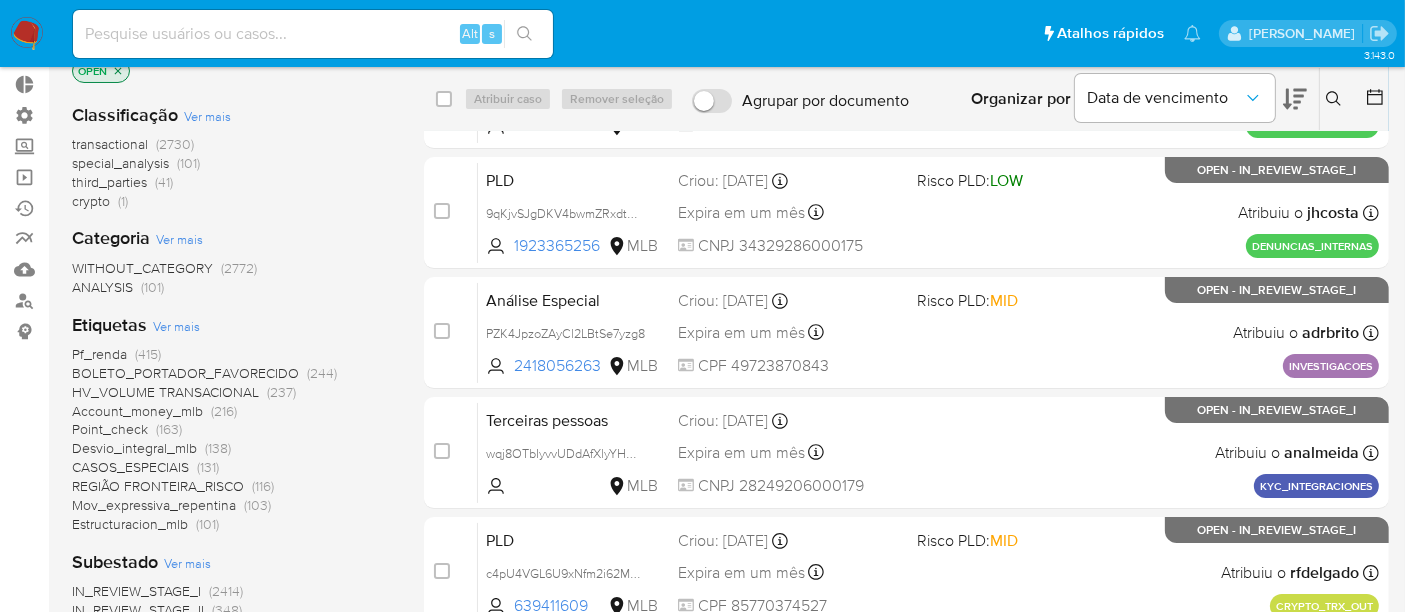 click on "BOLETO_PORTADOR_FAVORECIDO" at bounding box center (185, 373) 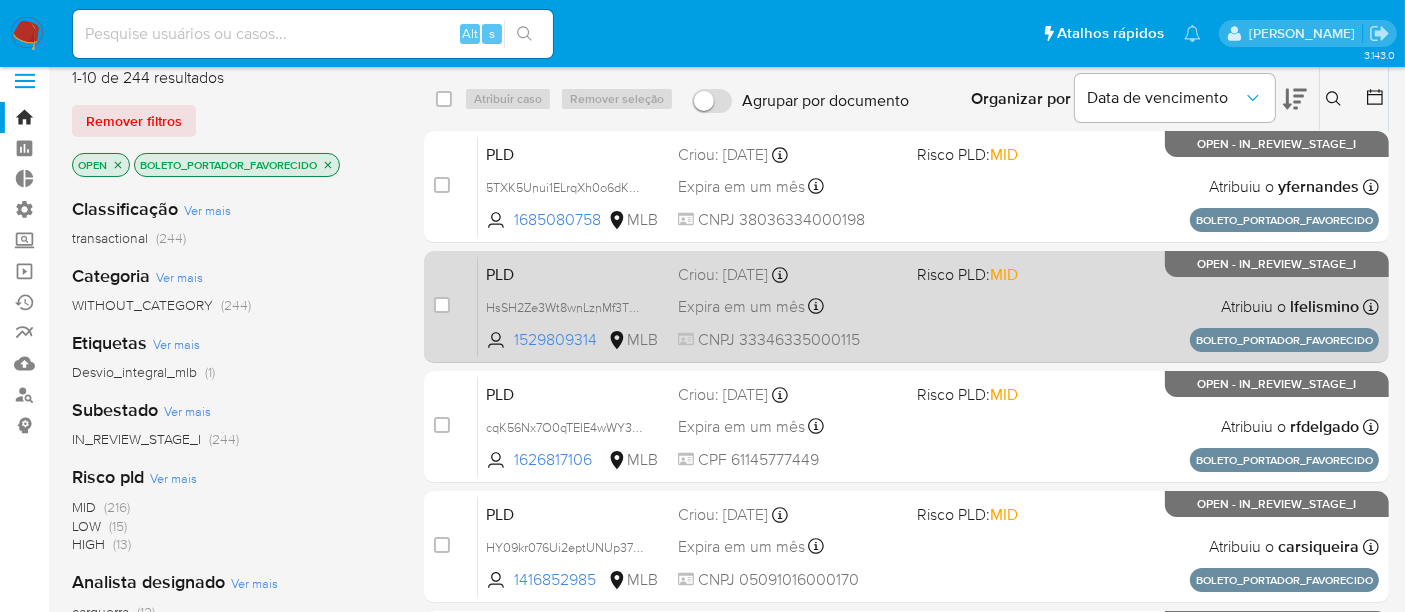 scroll, scrollTop: 0, scrollLeft: 0, axis: both 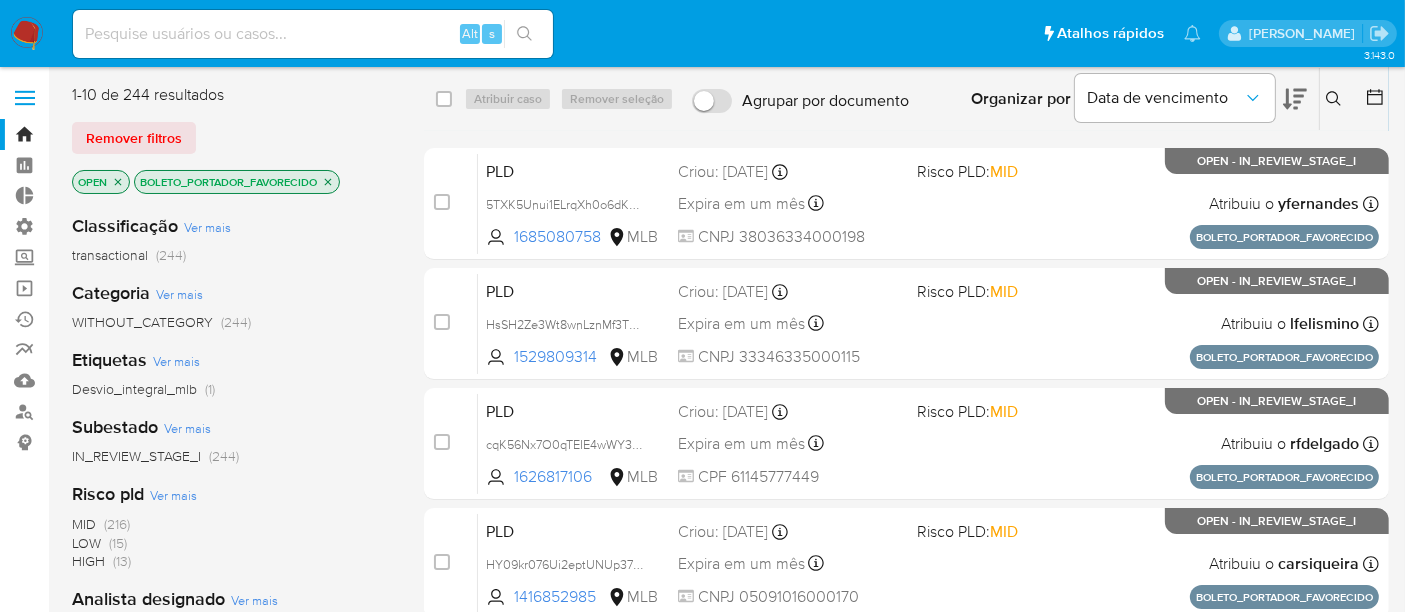 click 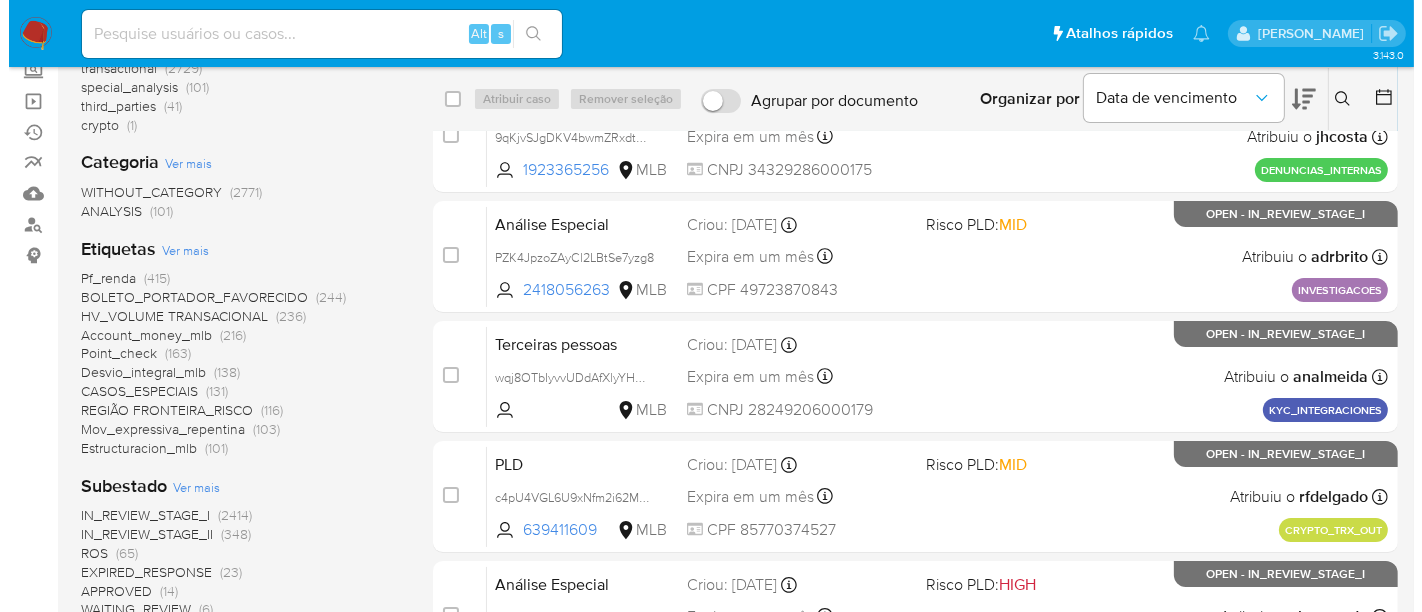 scroll, scrollTop: 222, scrollLeft: 0, axis: vertical 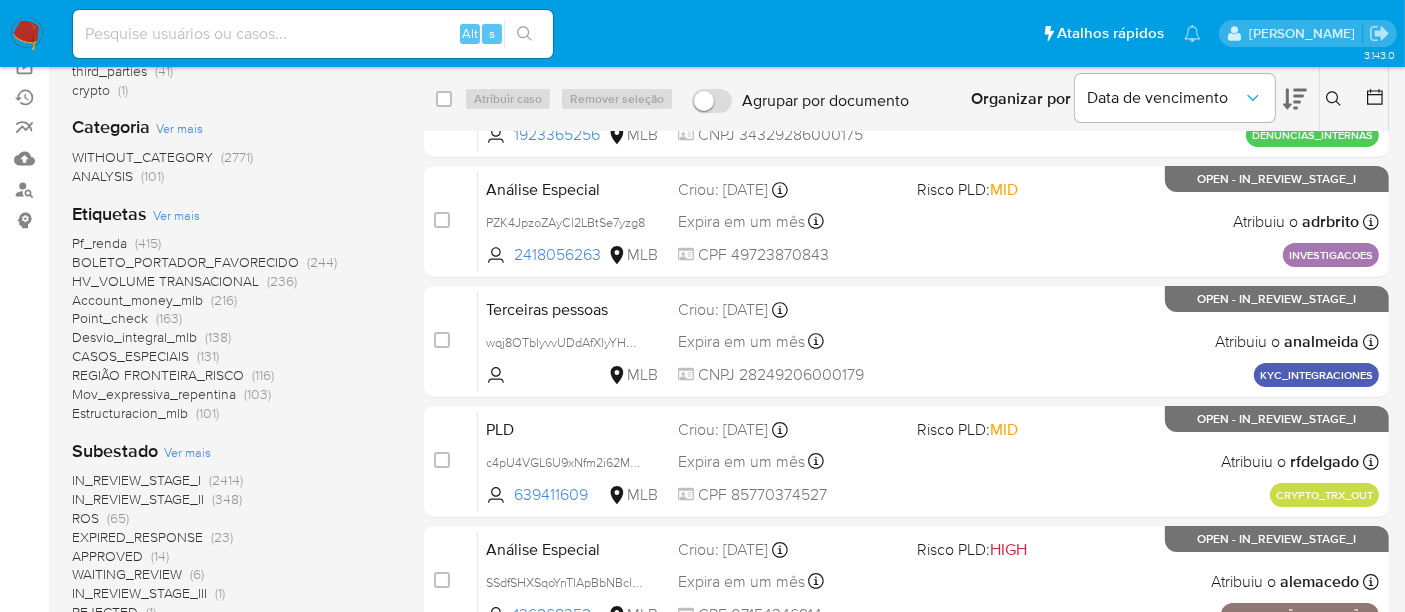 click on "Ver mais" at bounding box center [176, 215] 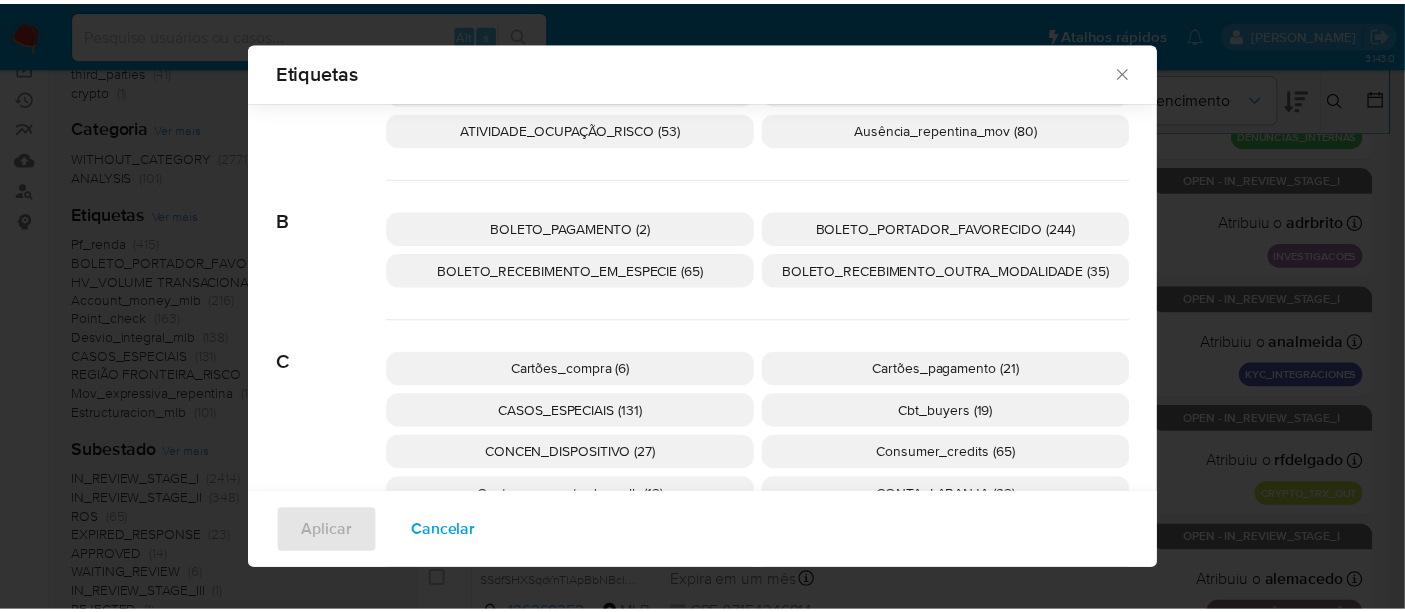 scroll, scrollTop: 0, scrollLeft: 0, axis: both 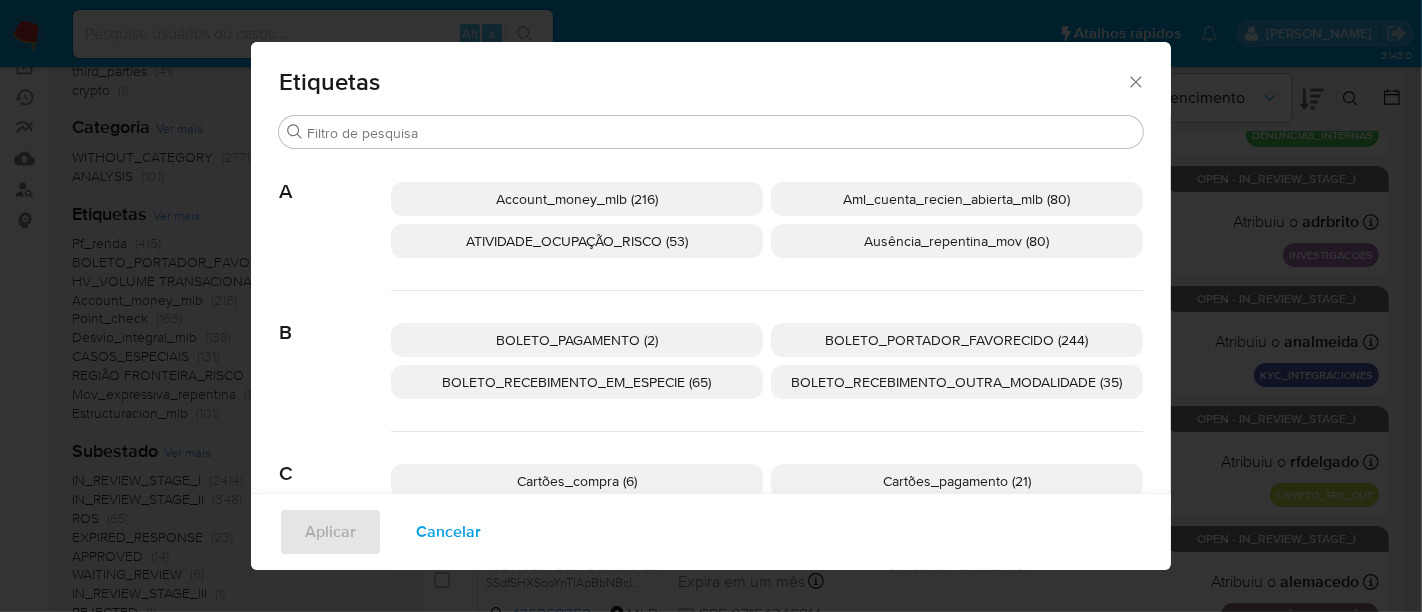 click 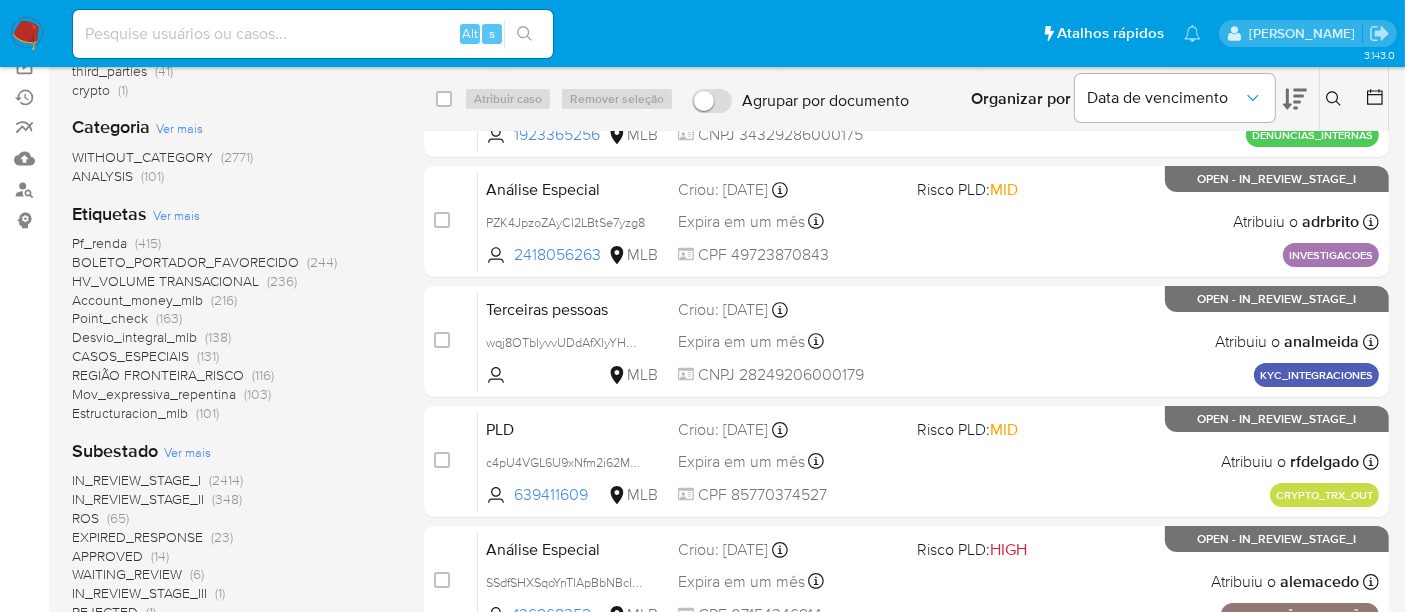 scroll, scrollTop: 0, scrollLeft: 0, axis: both 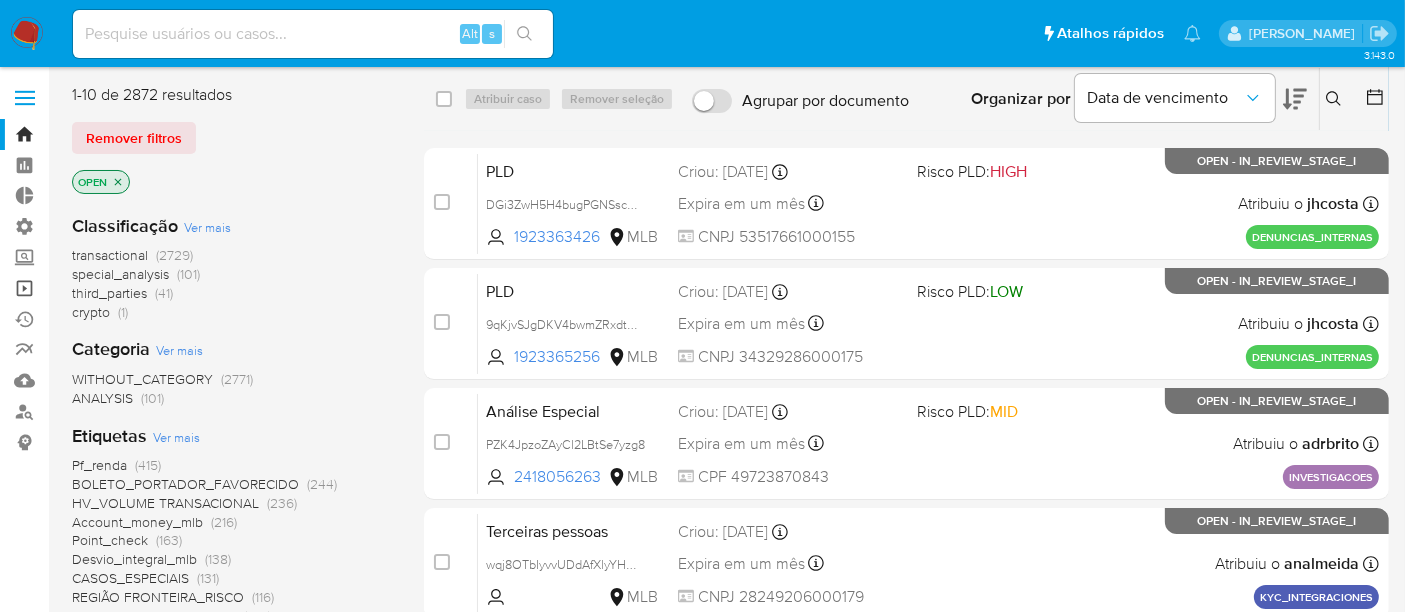 click on "Operações em massa" at bounding box center [119, 288] 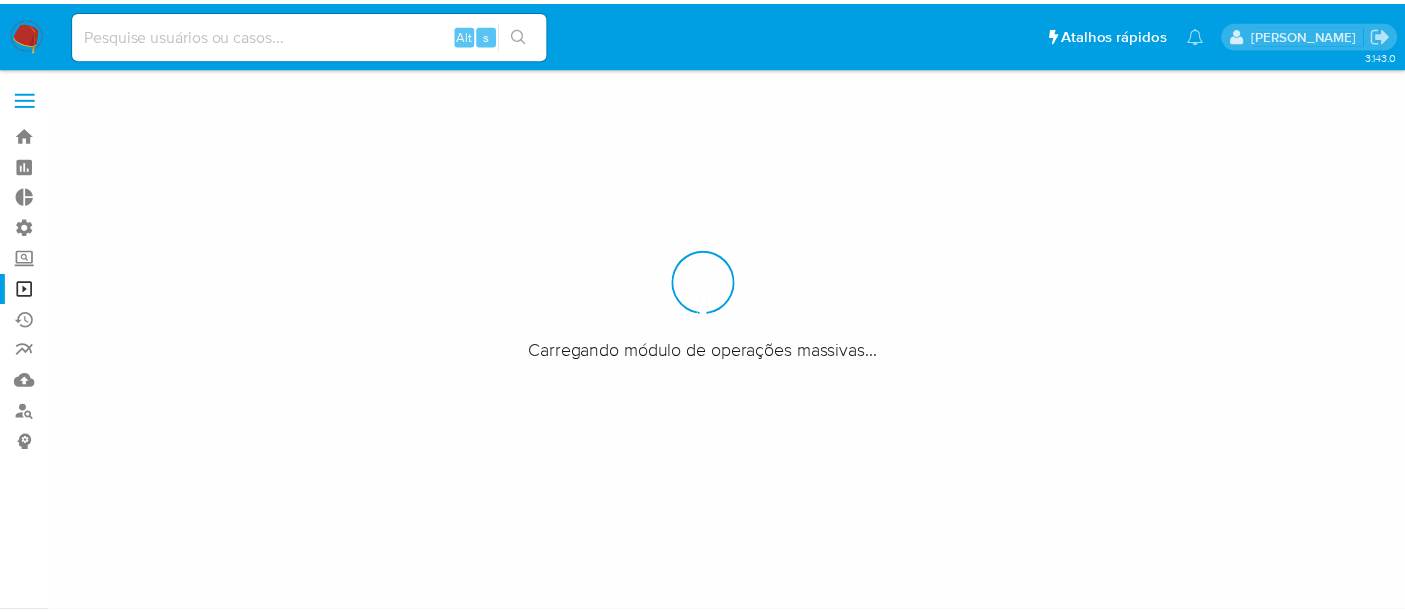 scroll, scrollTop: 0, scrollLeft: 0, axis: both 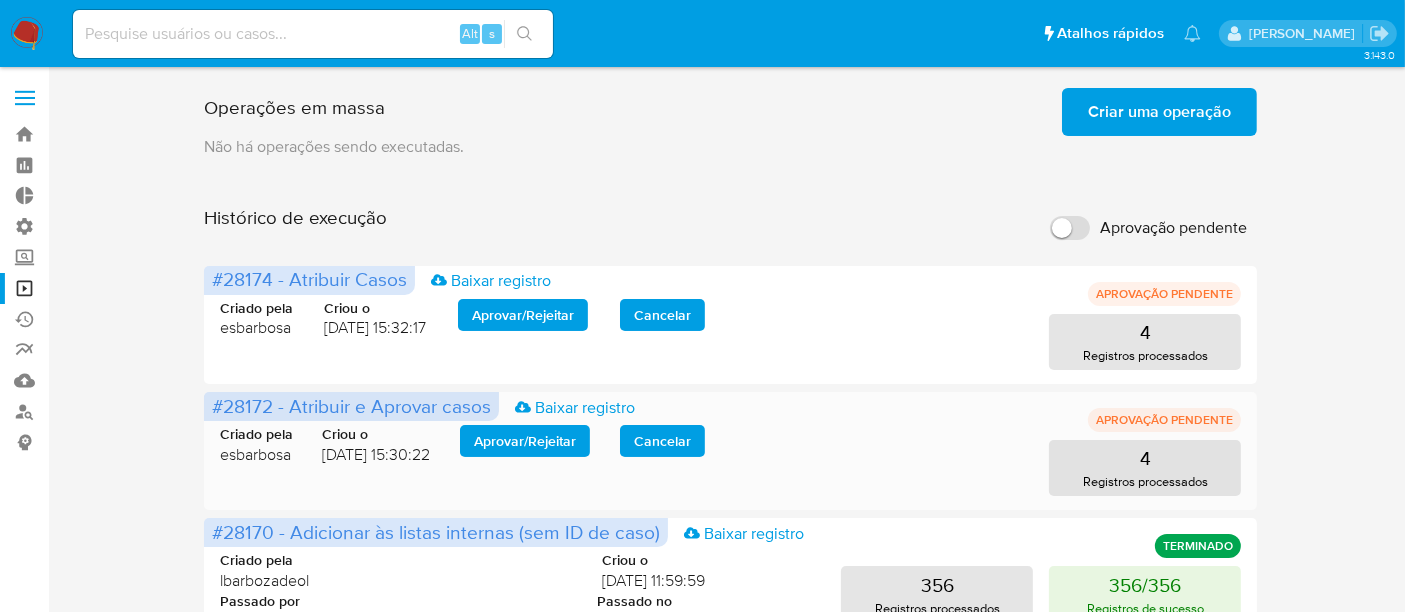 click on "Aprovar  /  Rejeitar" at bounding box center [525, 441] 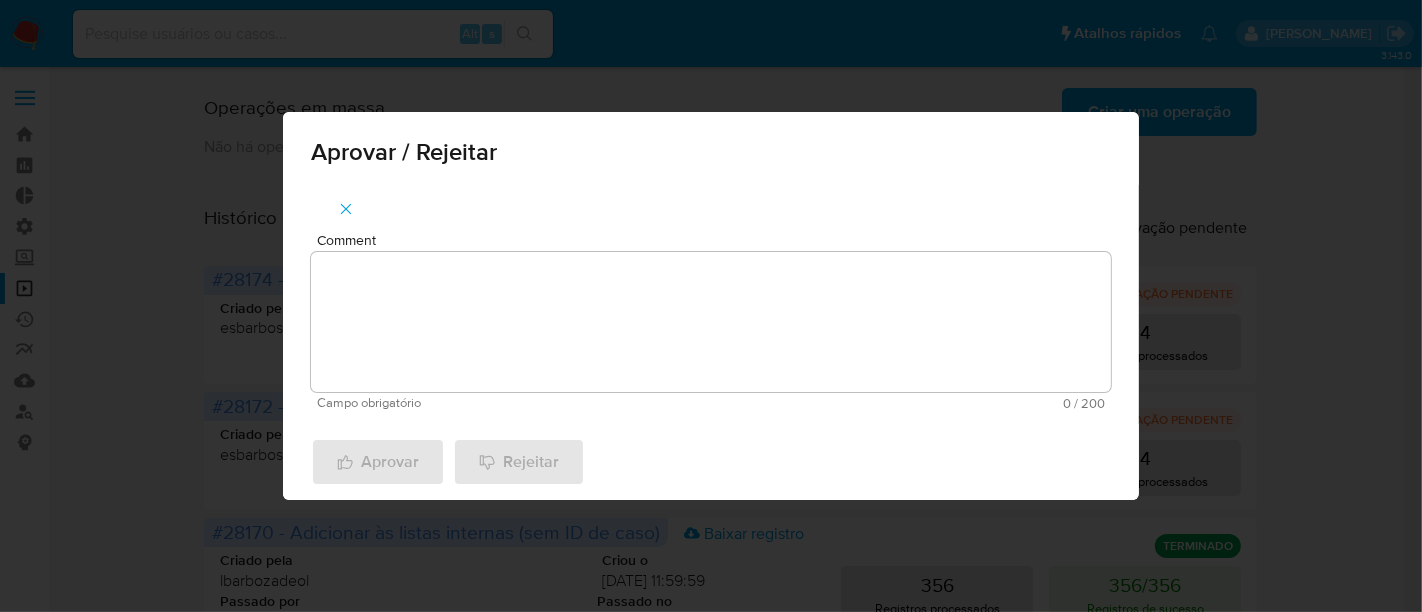 click on "Comment" at bounding box center (711, 322) 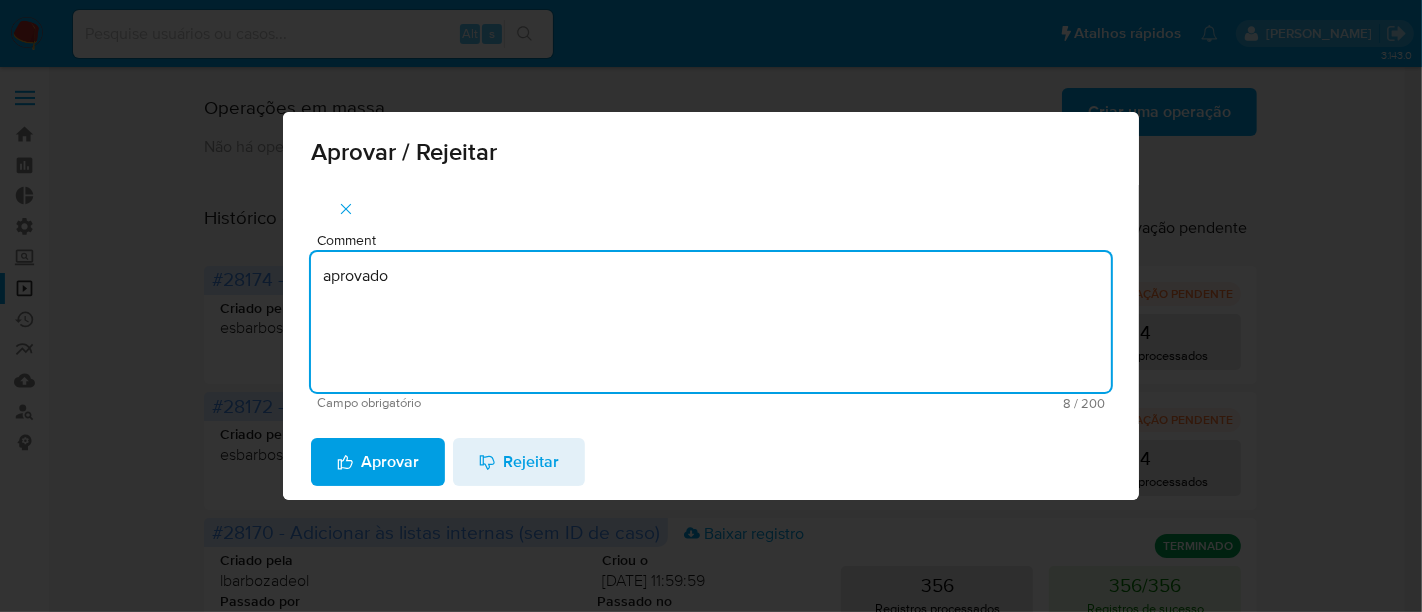 drag, startPoint x: 436, startPoint y: 283, endPoint x: 182, endPoint y: 278, distance: 254.04921 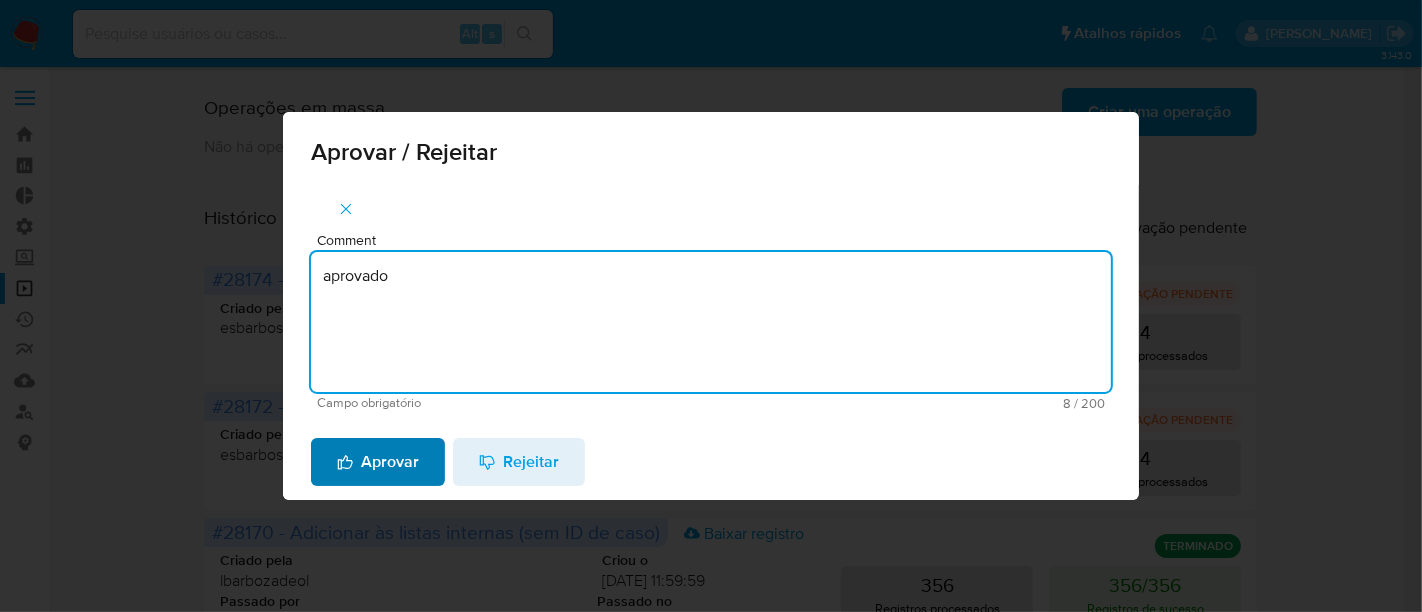 type on "aprovado" 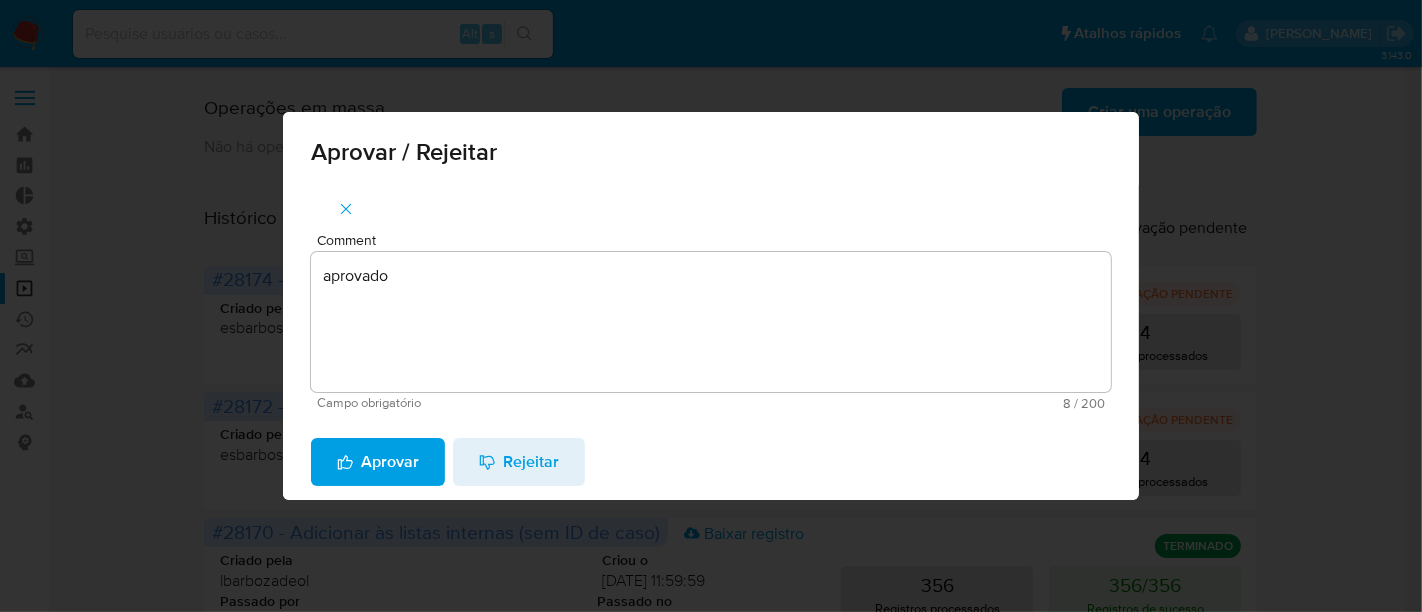 click on "Aprovar" at bounding box center (378, 462) 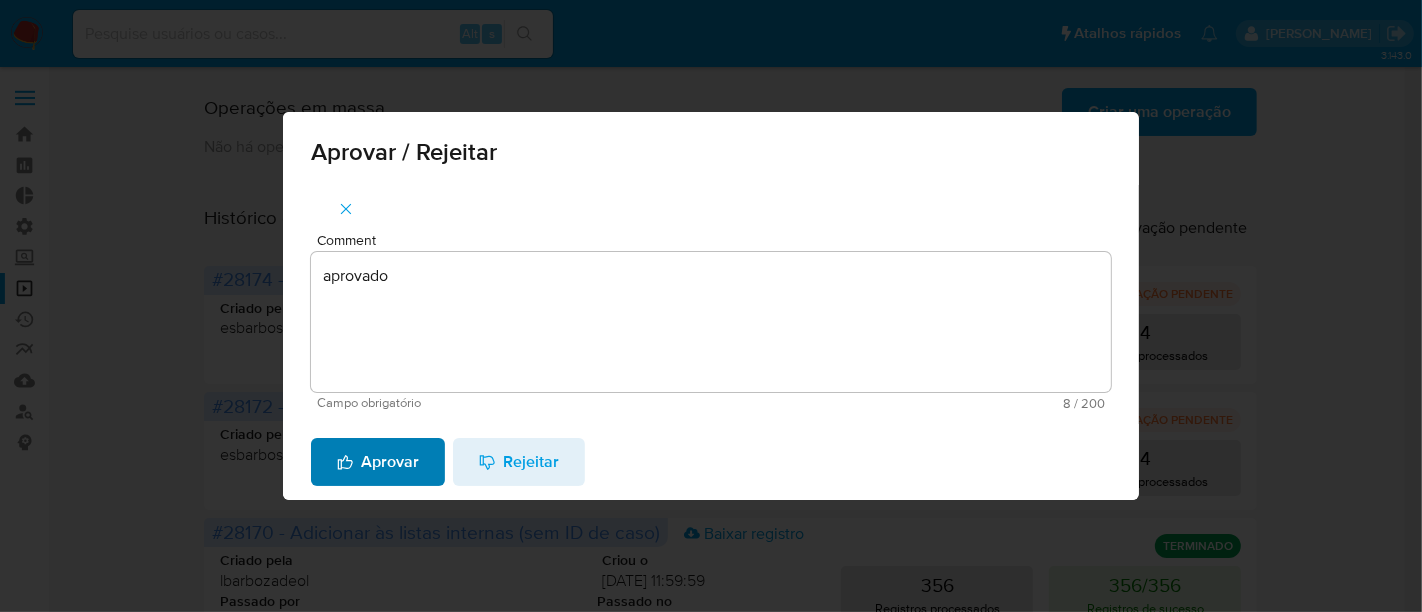 type 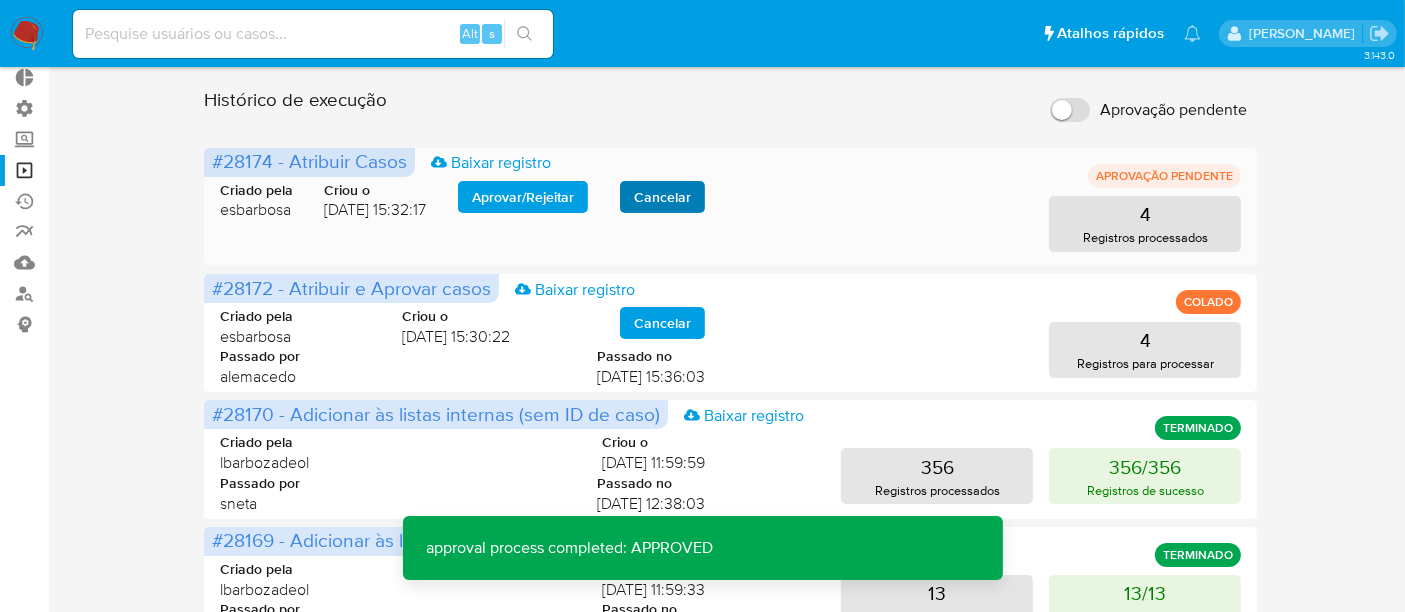 scroll, scrollTop: 0, scrollLeft: 0, axis: both 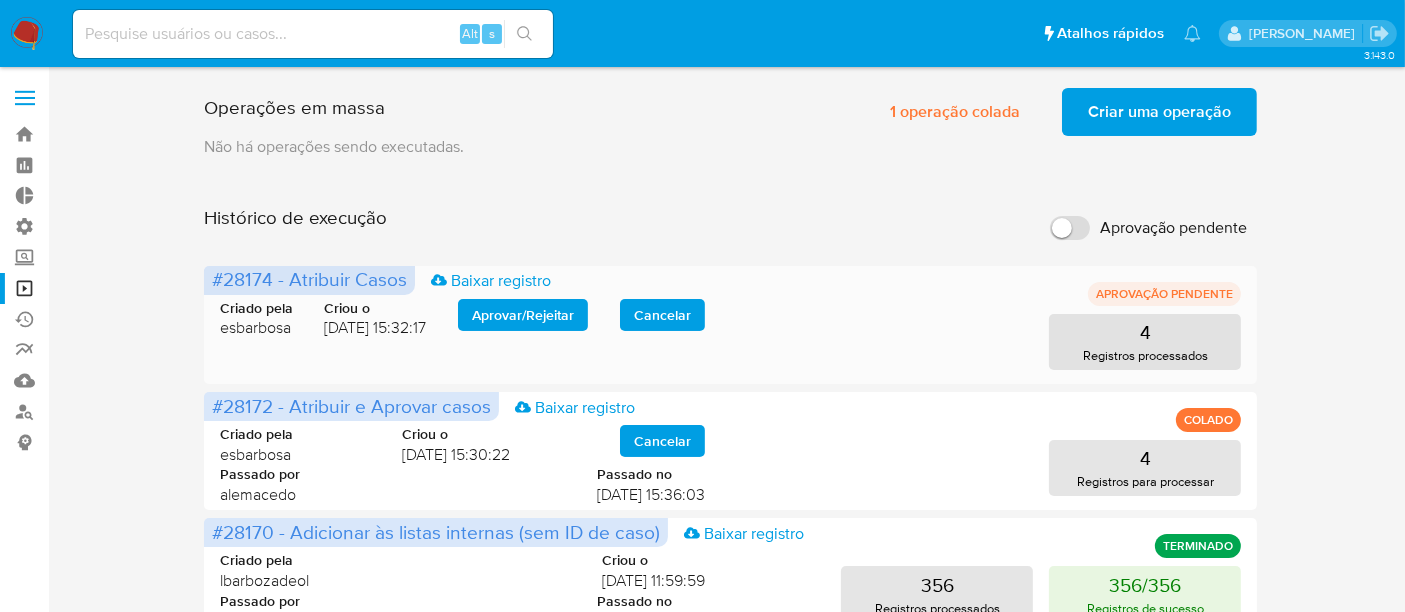 click on "Aprovar  /  Rejeitar" at bounding box center [523, 315] 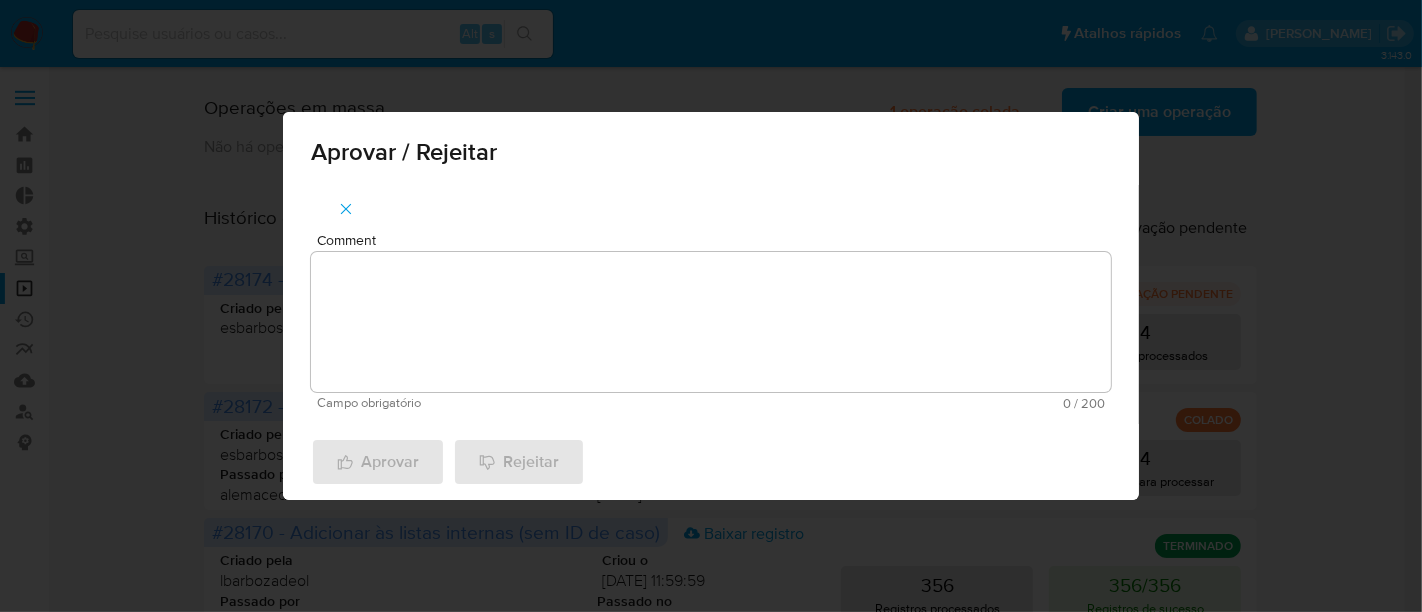 click on "Comment" at bounding box center [711, 322] 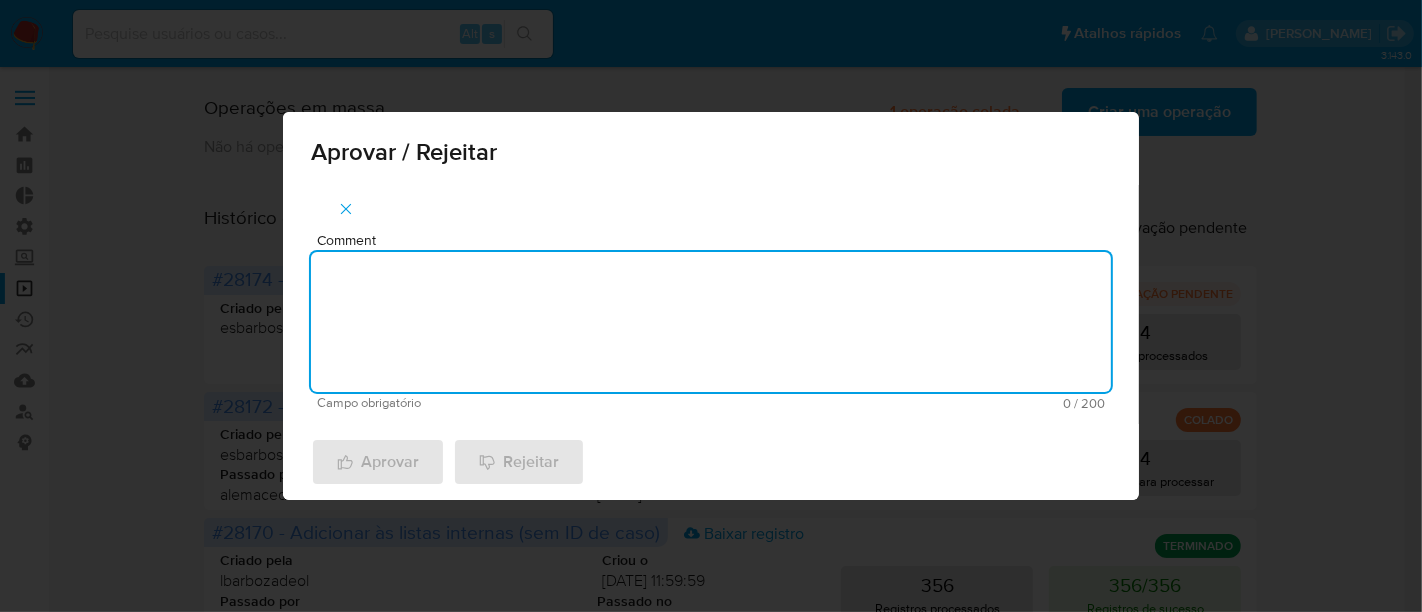 paste on "aprovado" 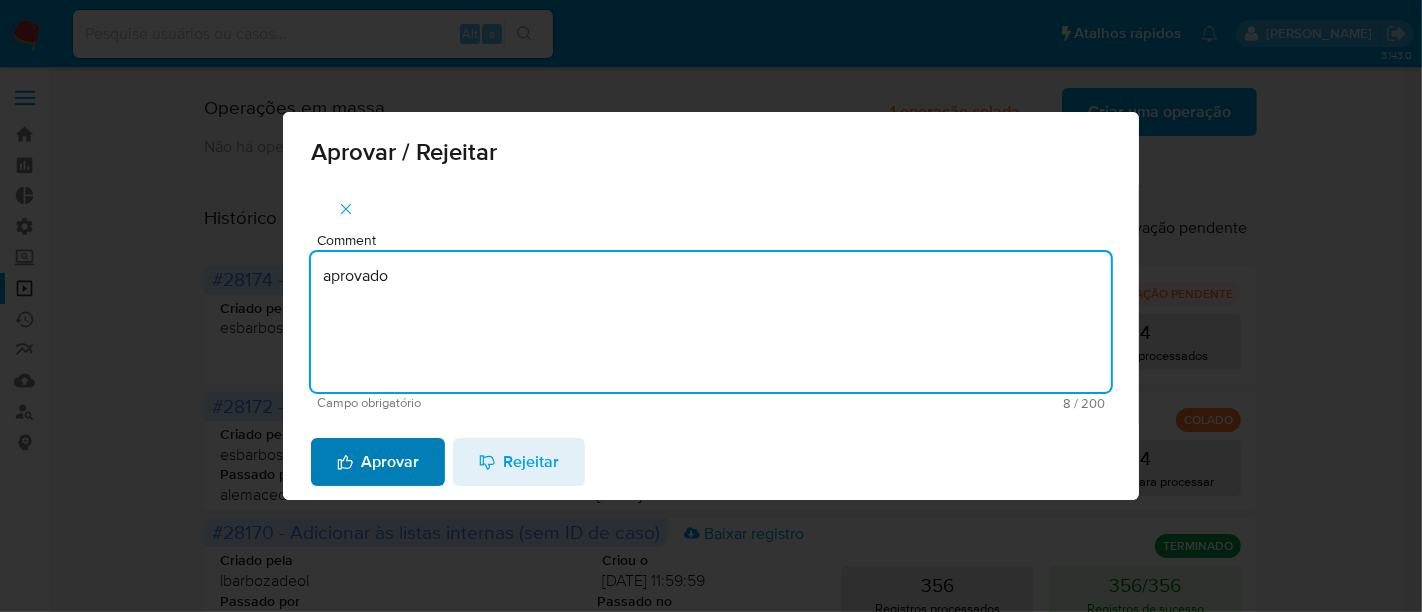 type on "aprovado" 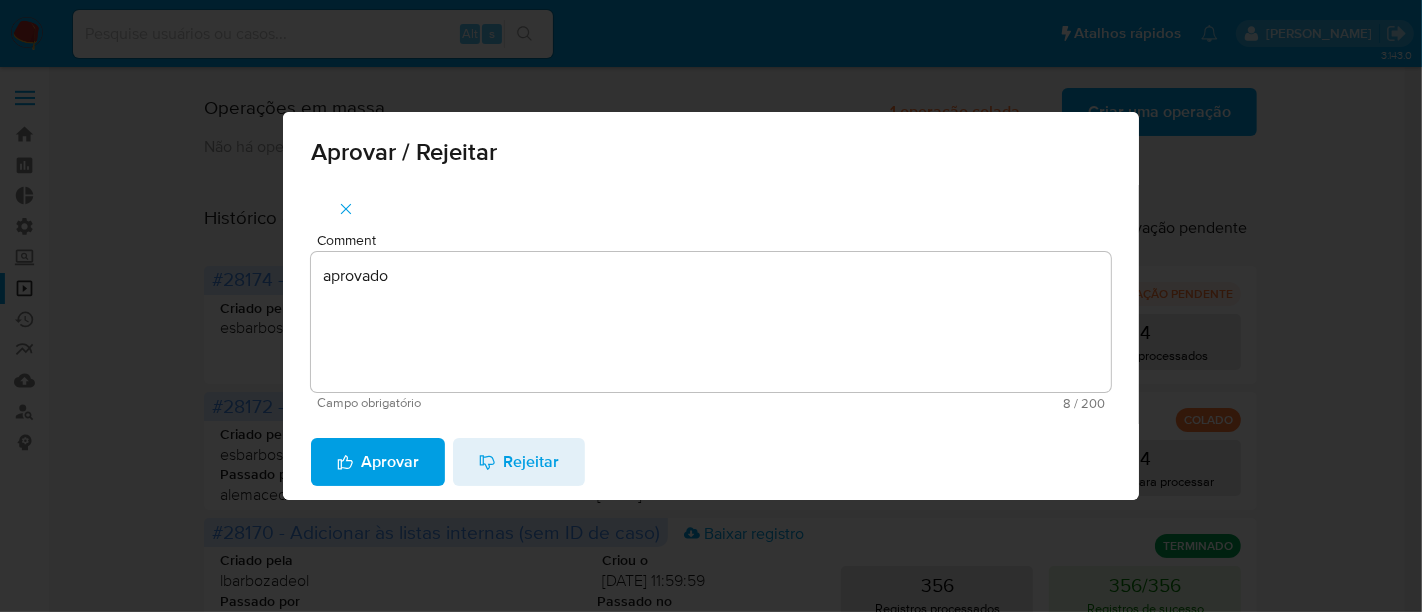 click on "Aprovar" at bounding box center [378, 462] 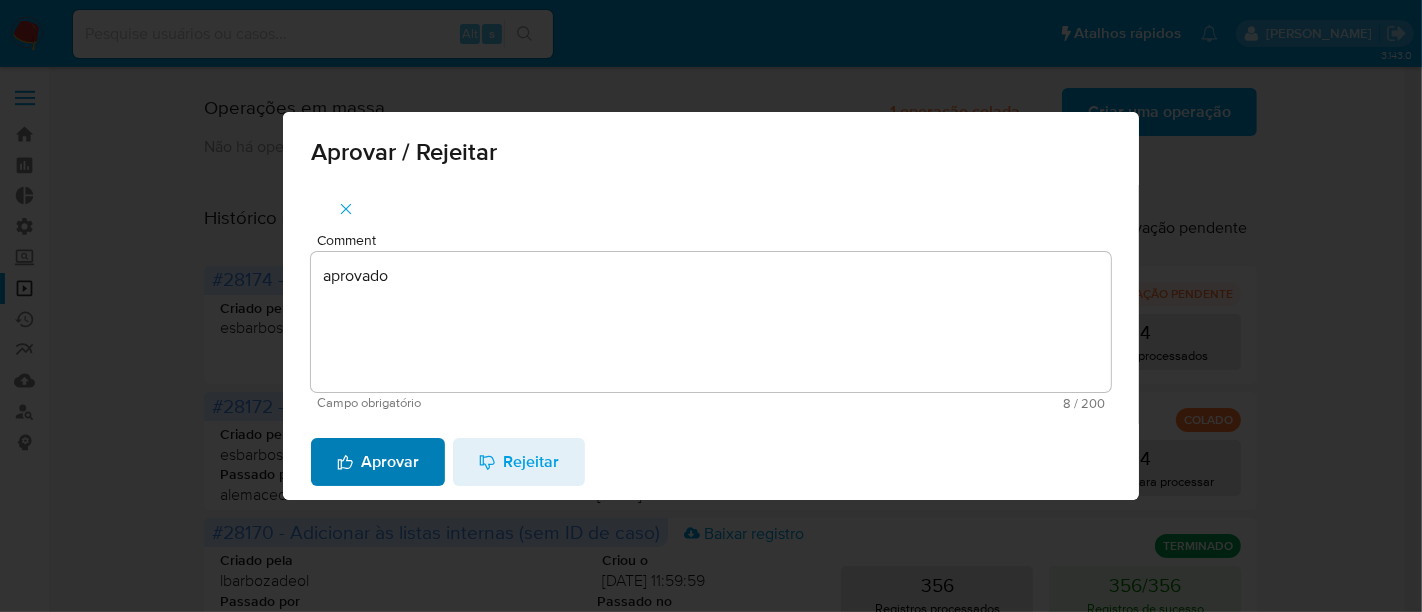 type 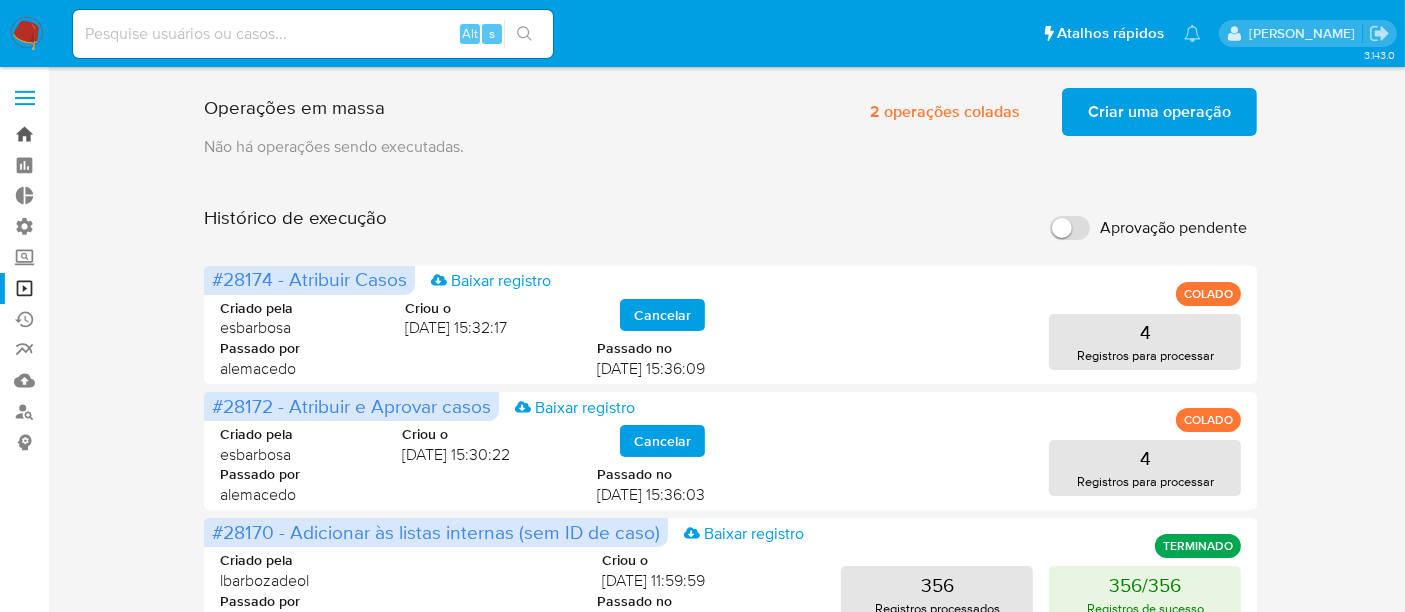 click on "Bandeja" at bounding box center (119, 134) 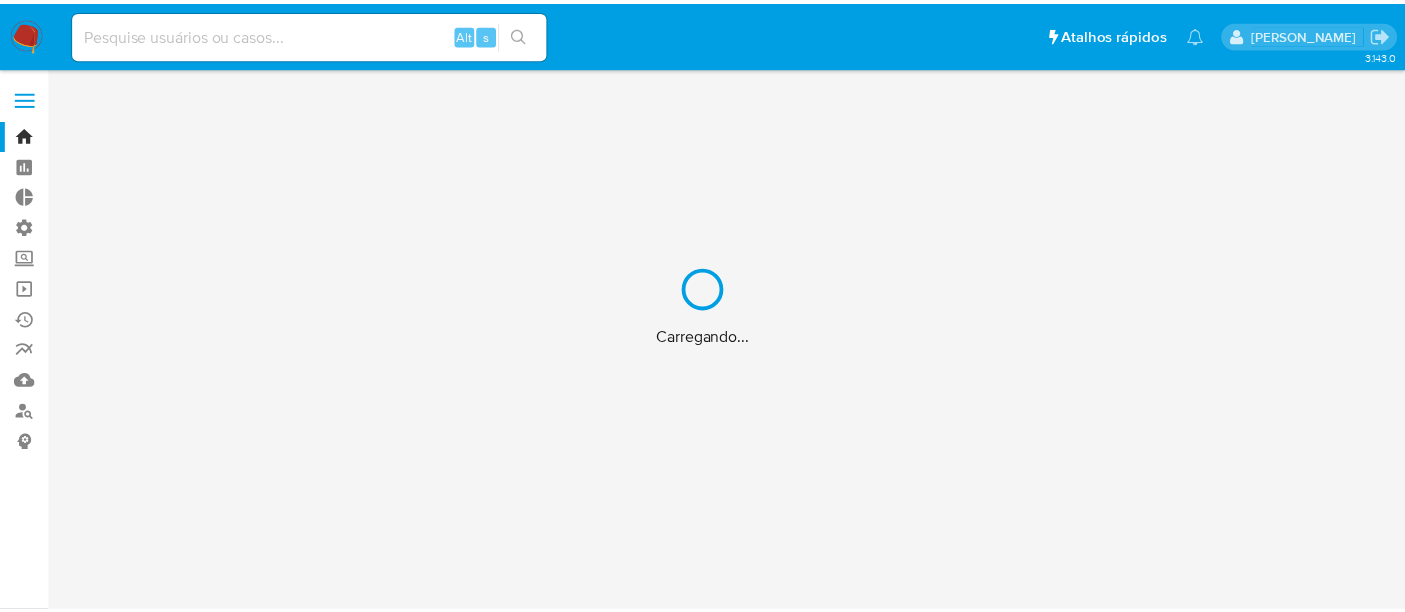 scroll, scrollTop: 0, scrollLeft: 0, axis: both 